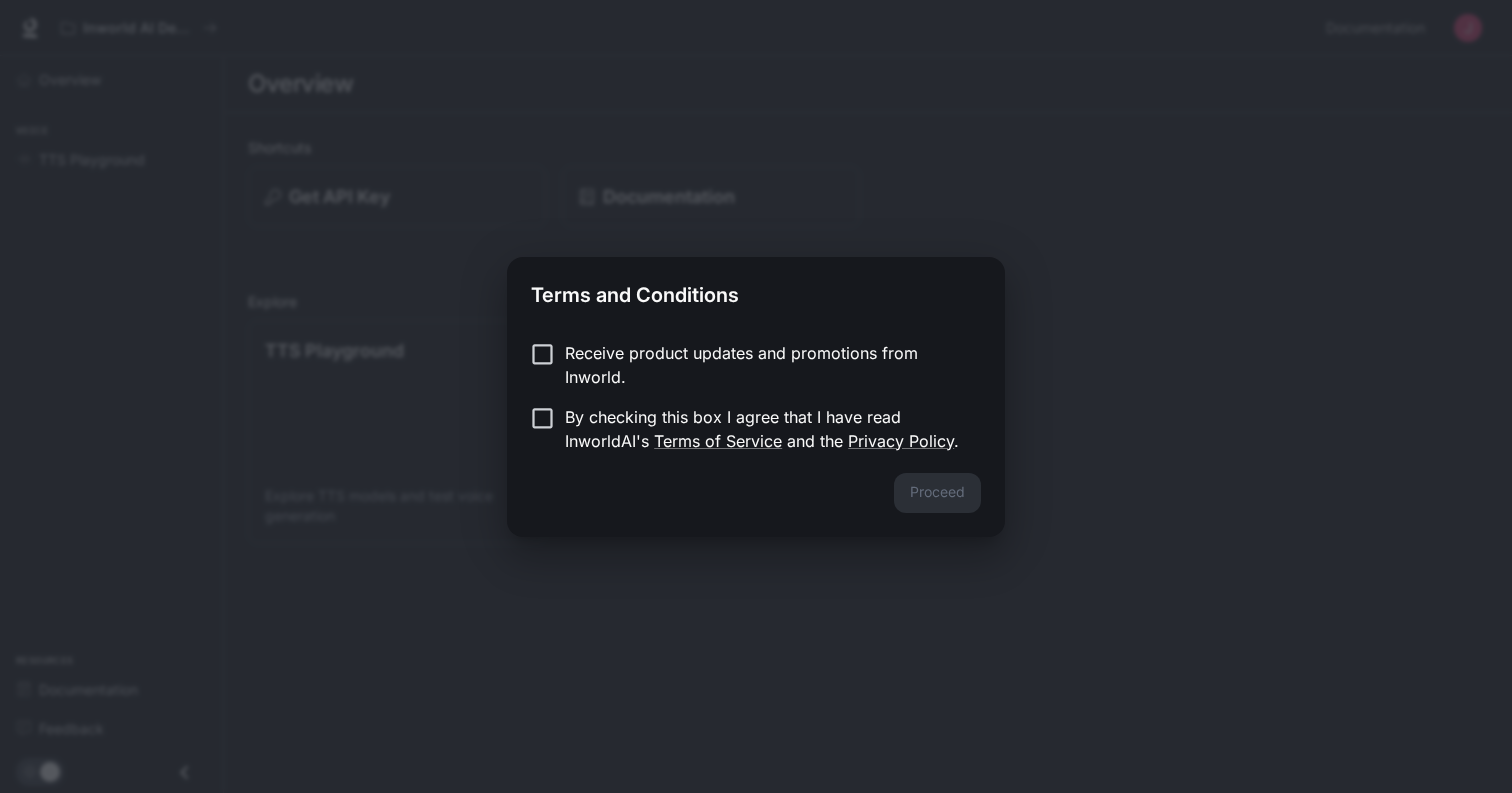 scroll, scrollTop: 0, scrollLeft: 0, axis: both 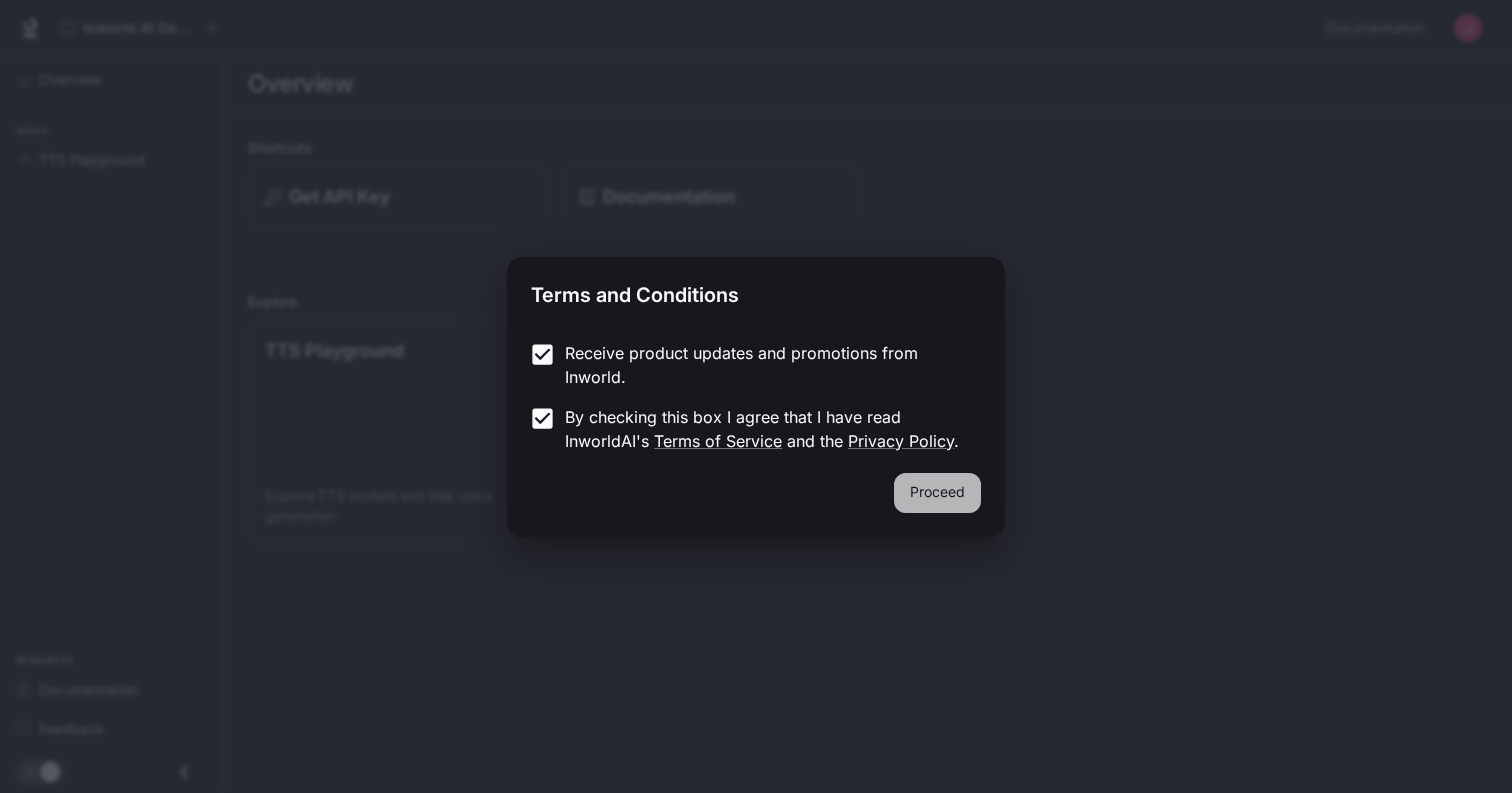 click on "Proceed" at bounding box center [937, 493] 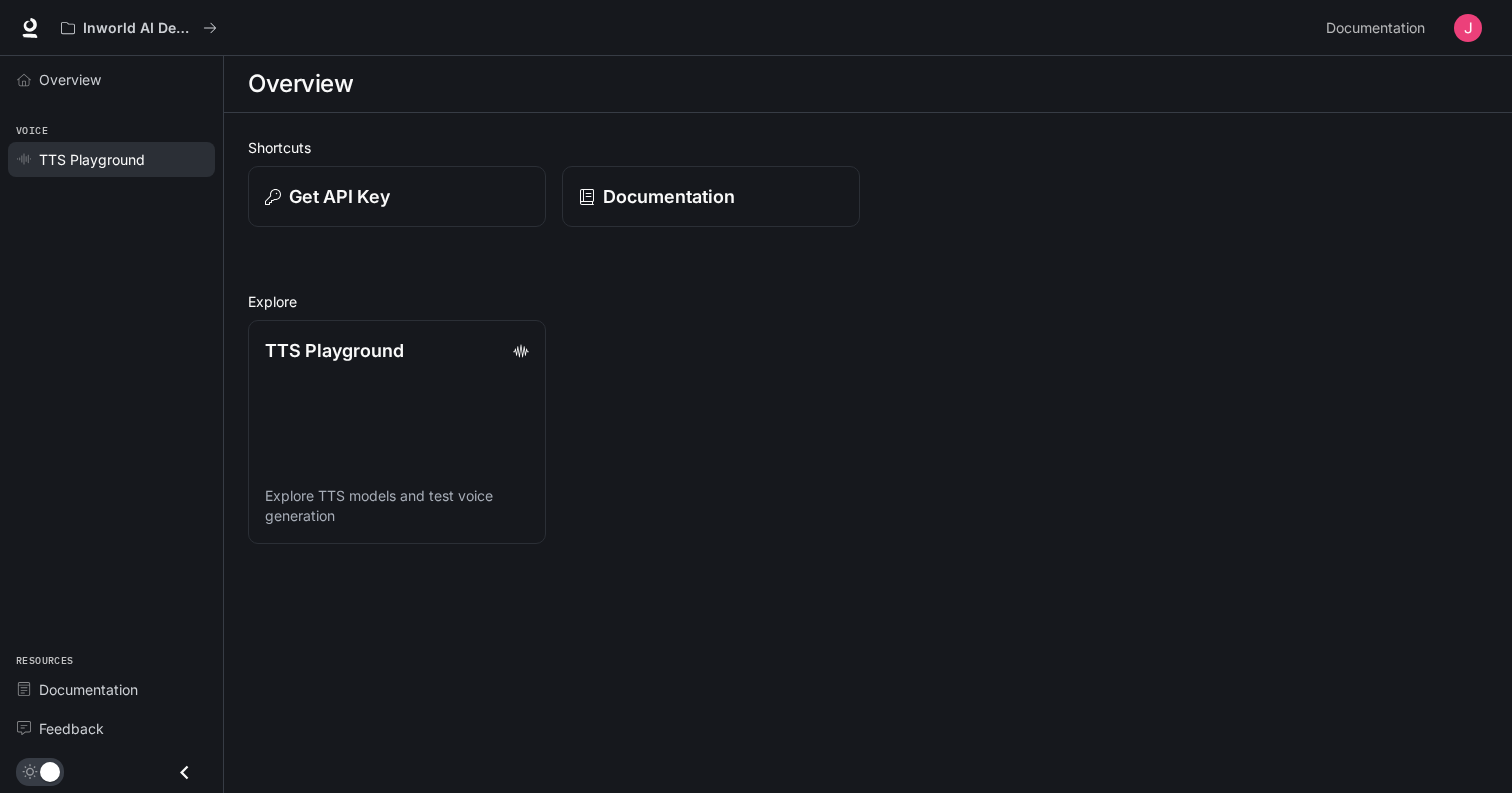 click on "TTS Playground" at bounding box center [92, 159] 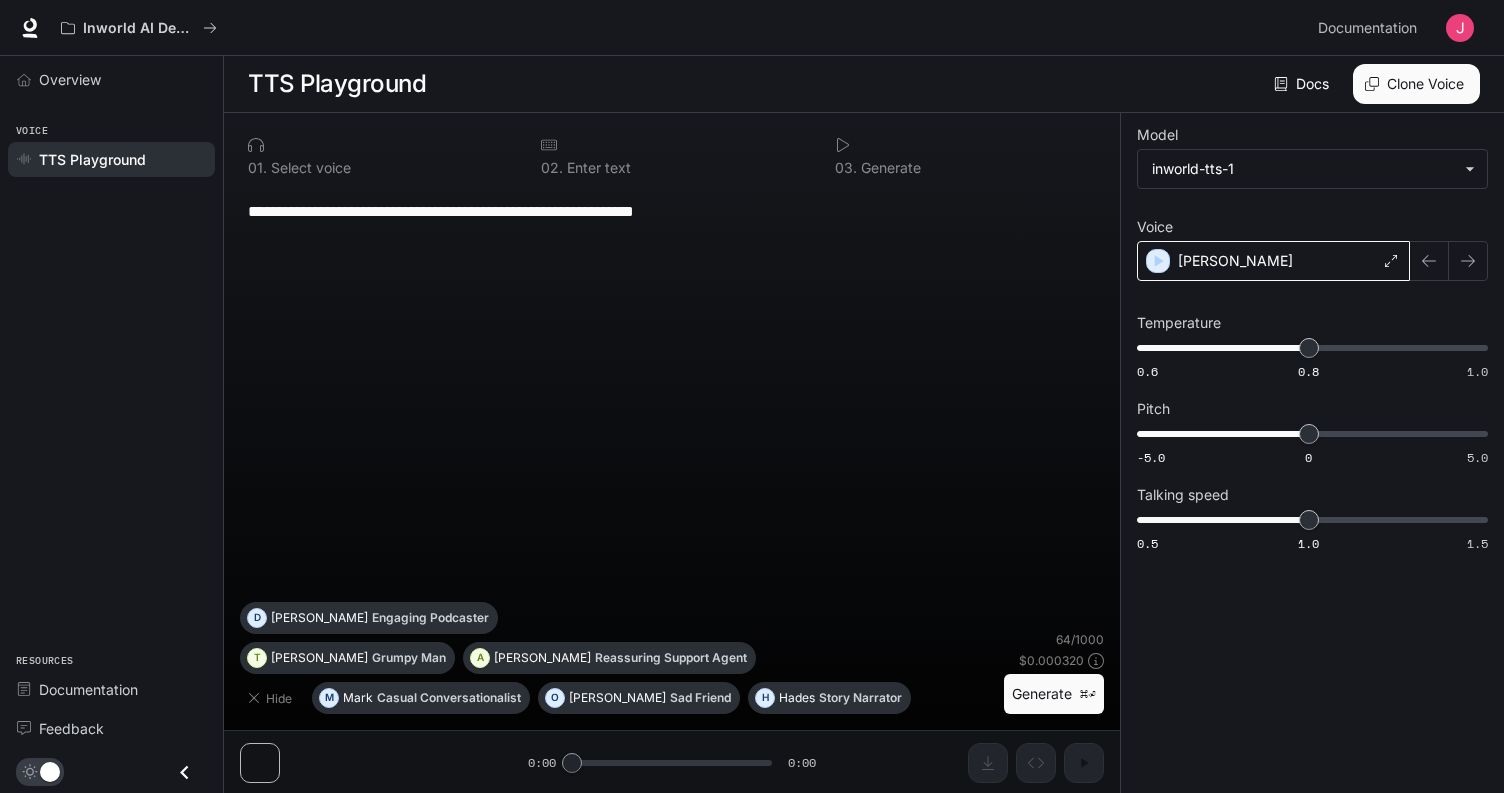 click on "[PERSON_NAME]" at bounding box center [1273, 261] 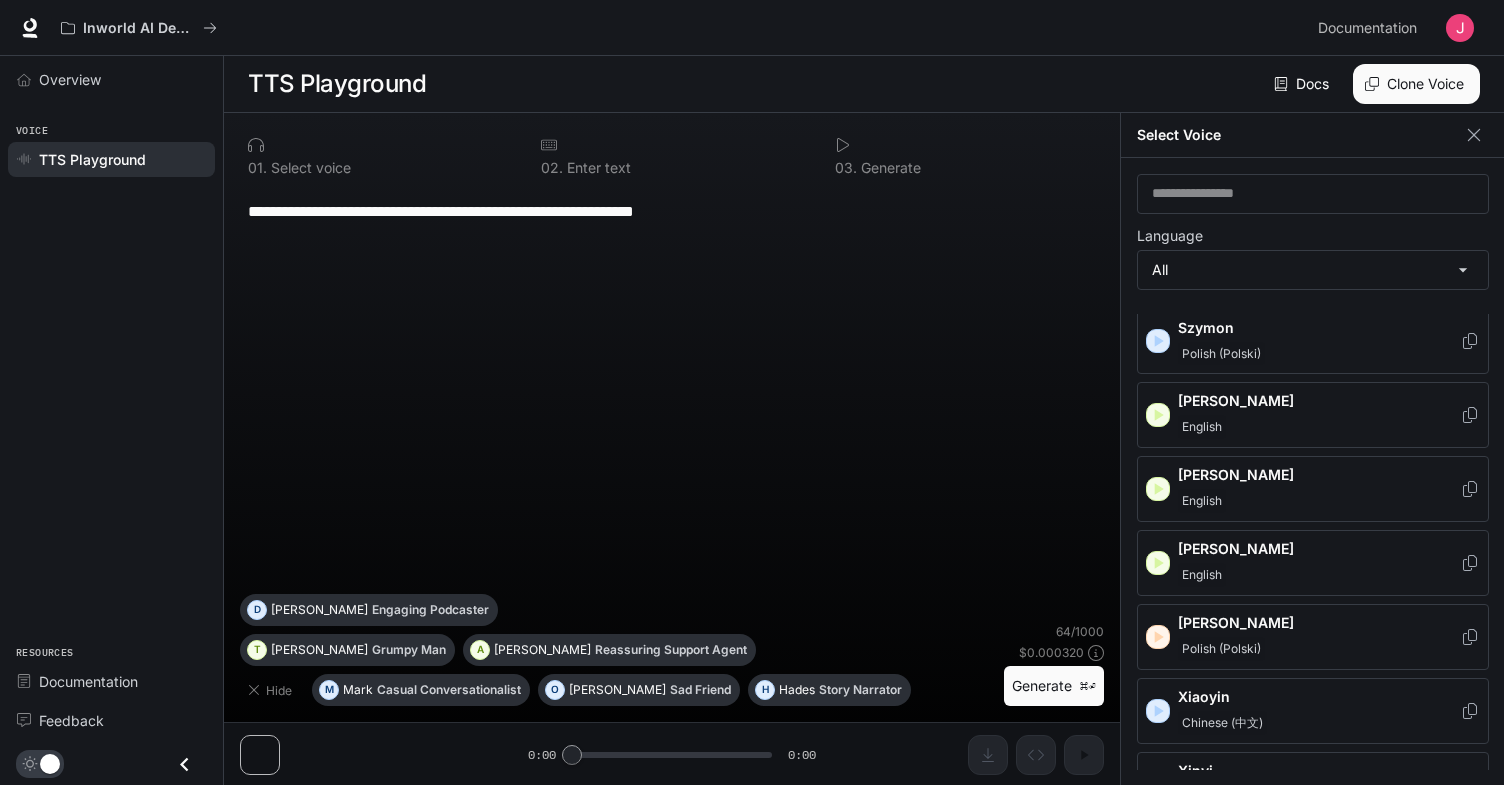 scroll, scrollTop: 3262, scrollLeft: 0, axis: vertical 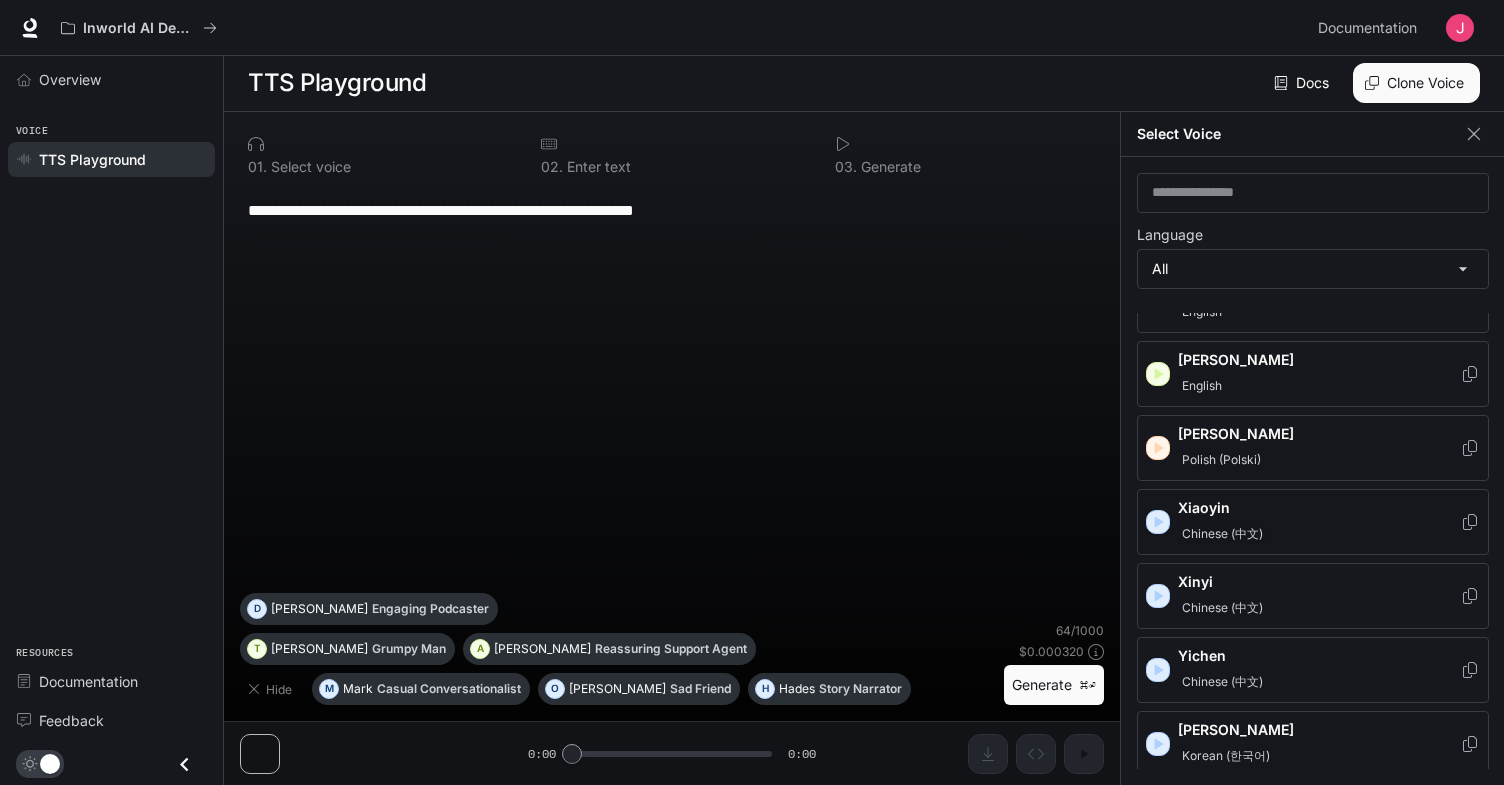click on "Xiaoyin Chinese (中文)" at bounding box center (1319, 522) 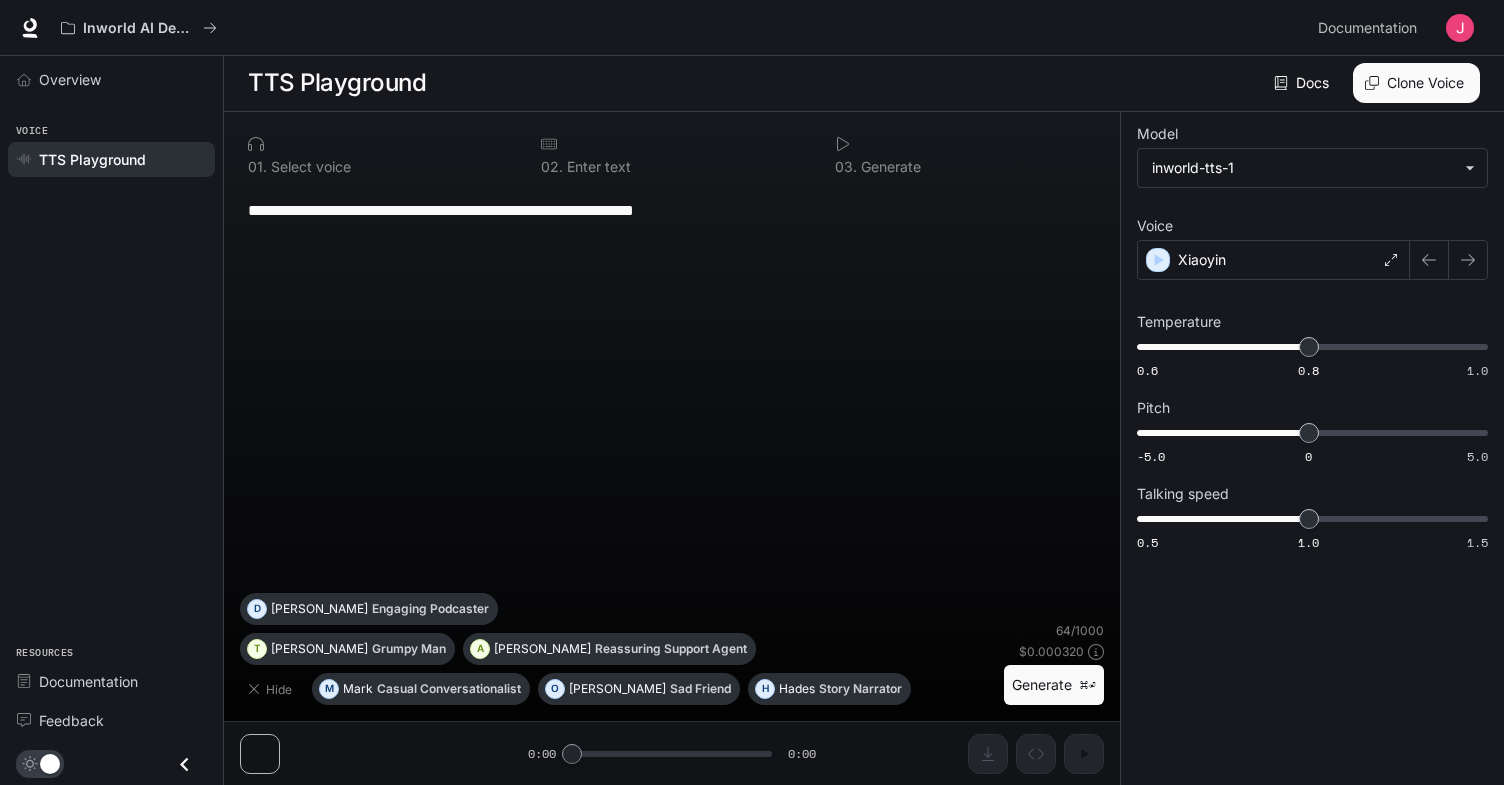 scroll, scrollTop: 1, scrollLeft: 0, axis: vertical 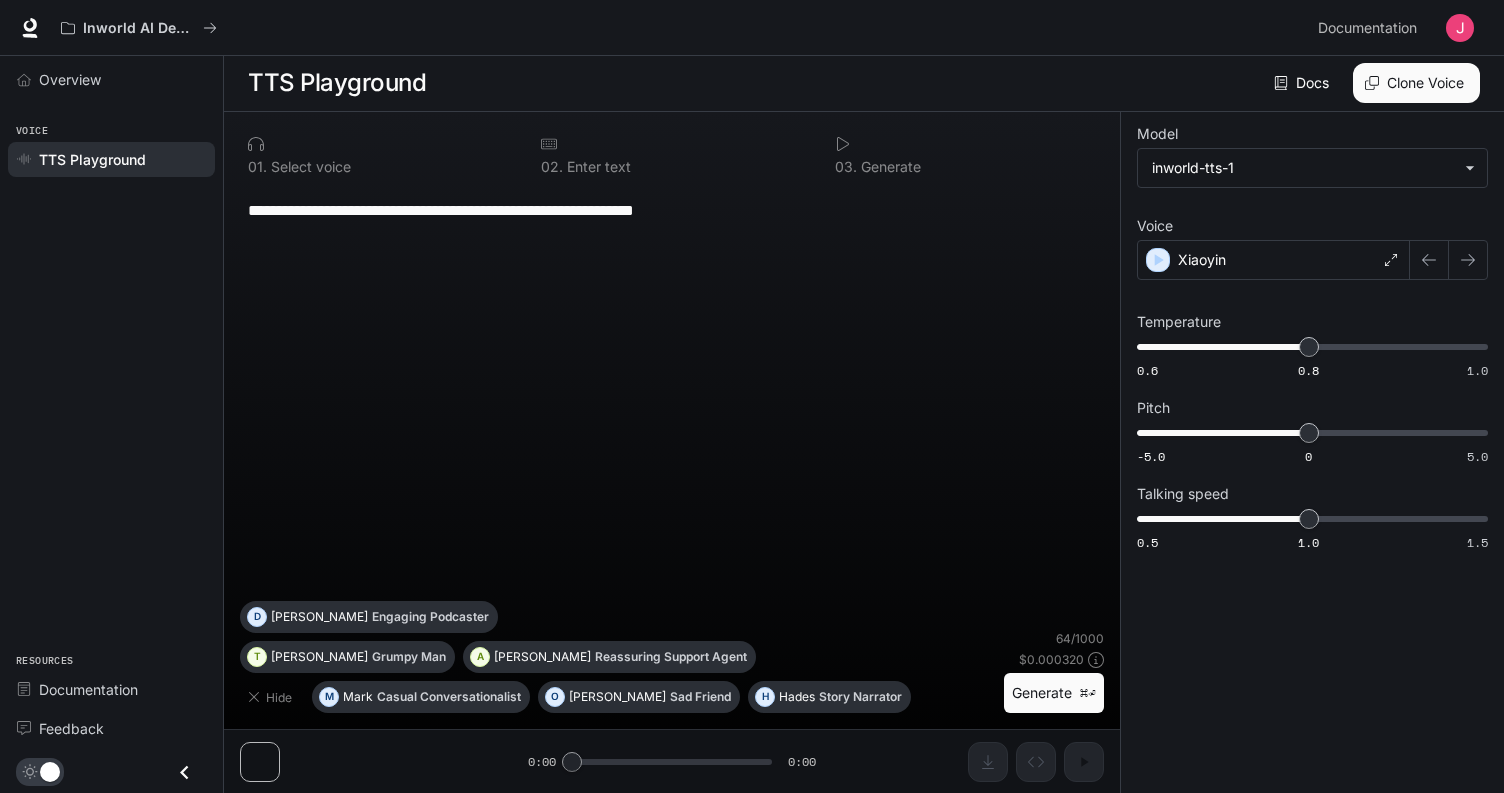 click on "**********" at bounding box center (672, 210) 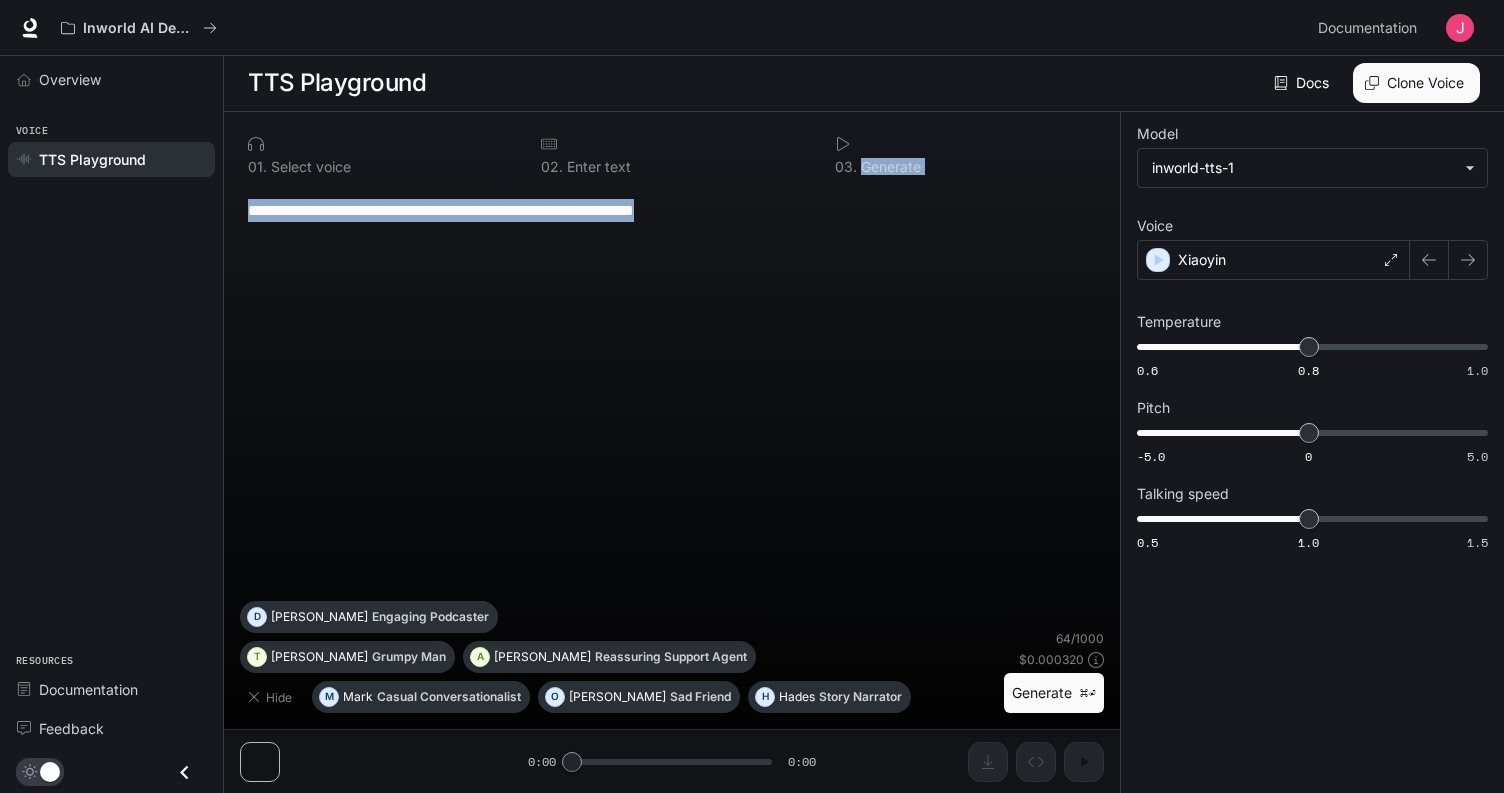 click on "**********" at bounding box center [672, 210] 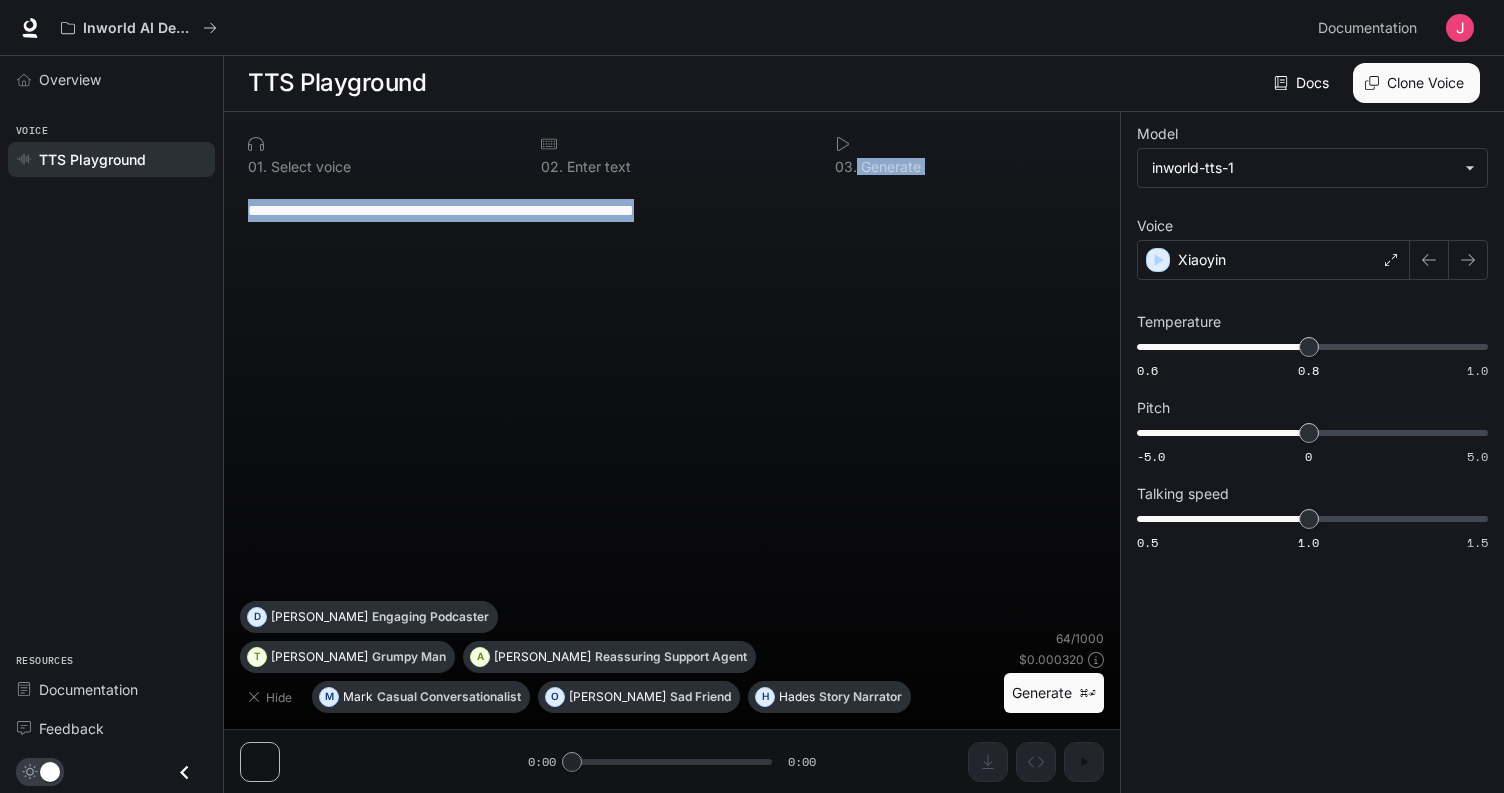click on "**********" at bounding box center [672, 210] 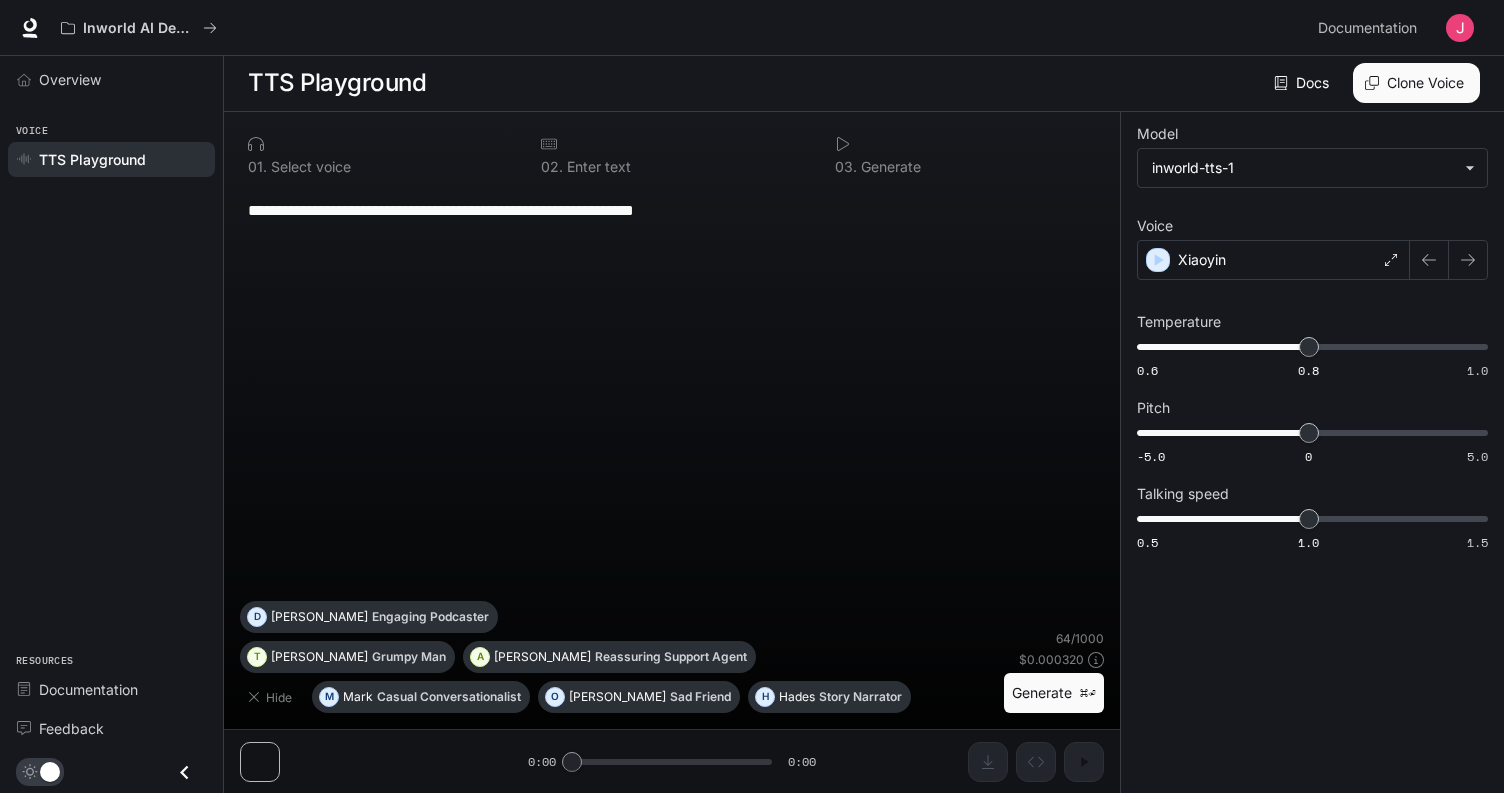 click on "**********" at bounding box center [672, 210] 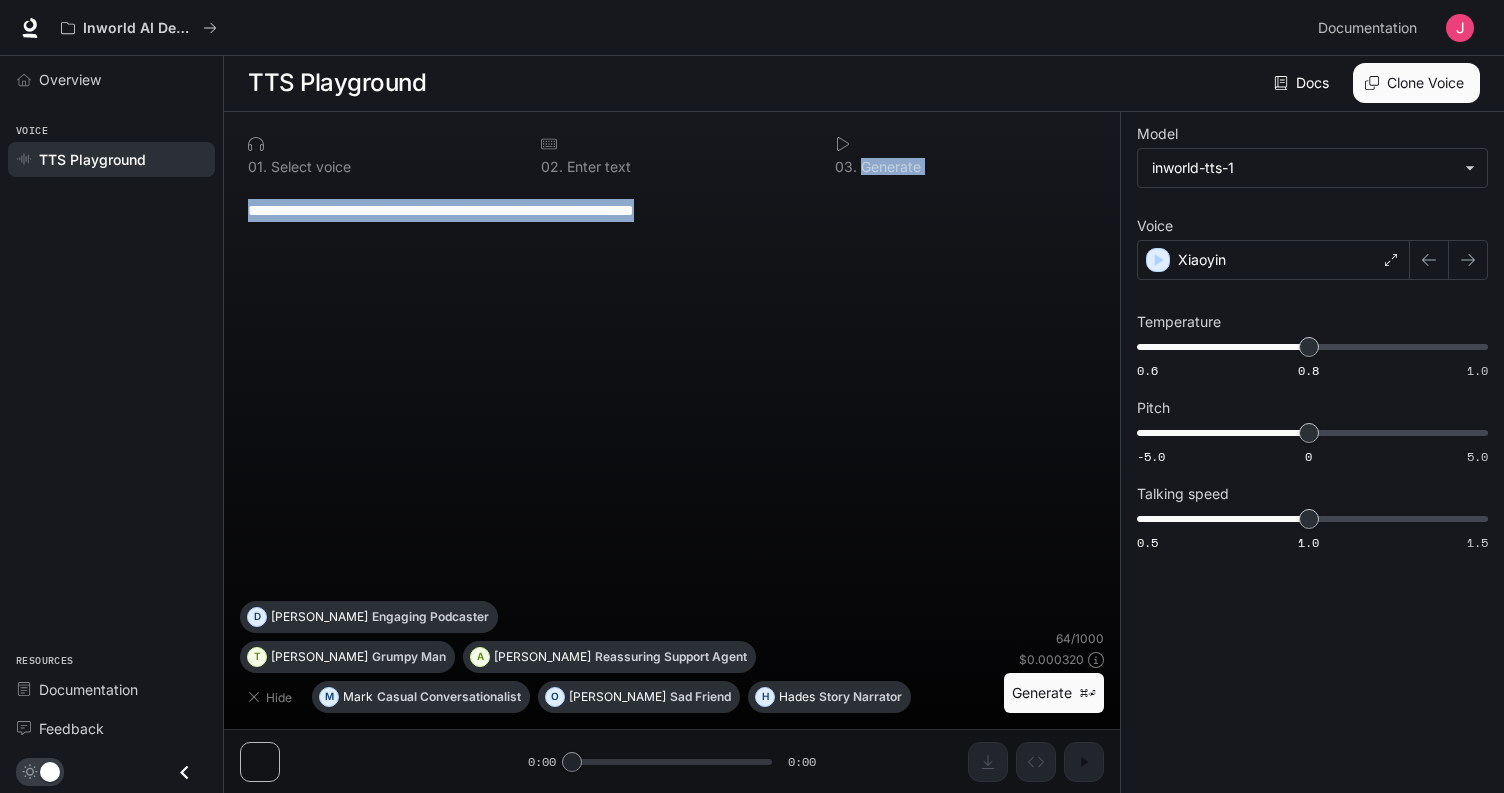 click on "**********" at bounding box center [672, 210] 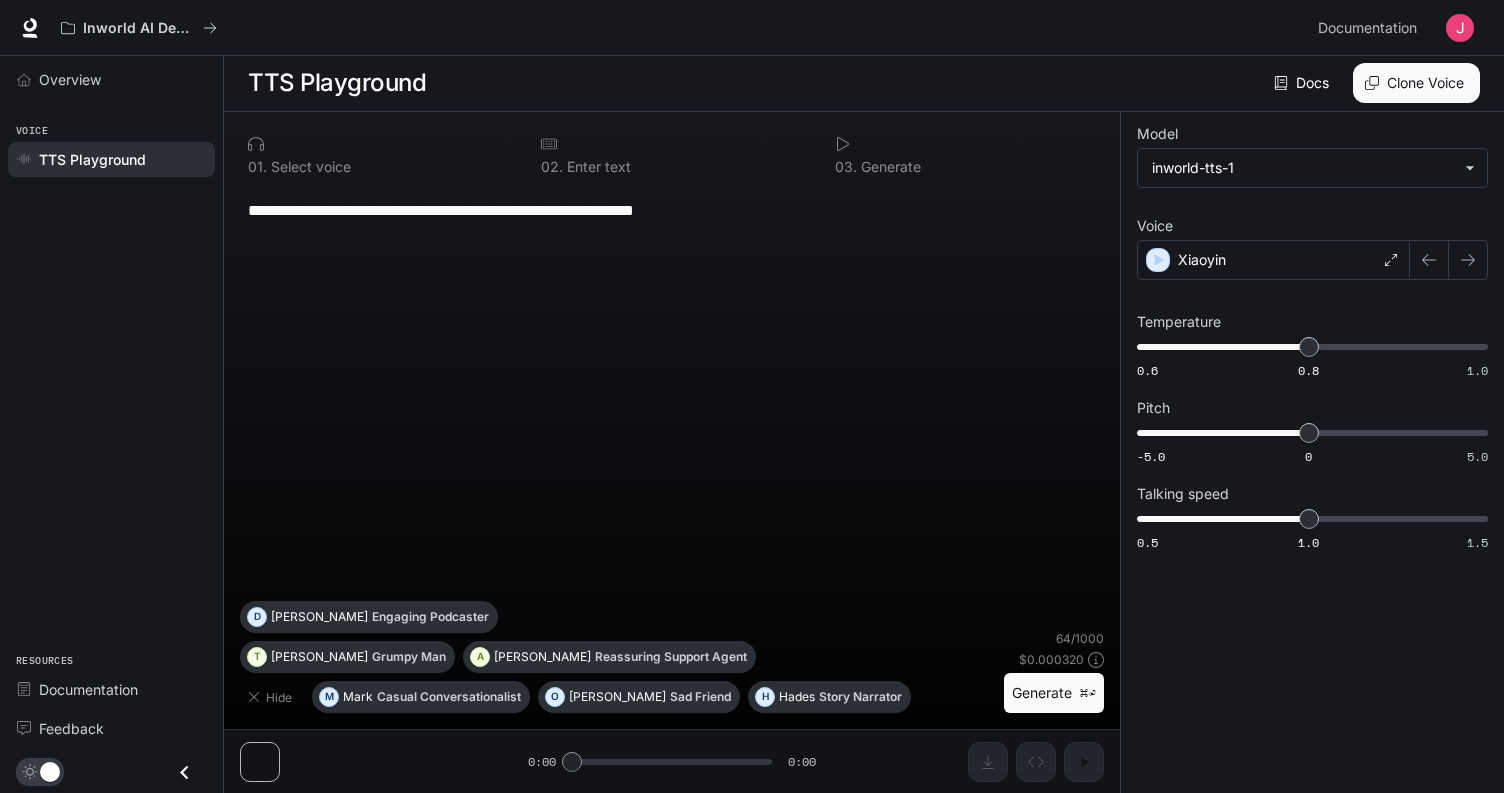 paste on "**********" 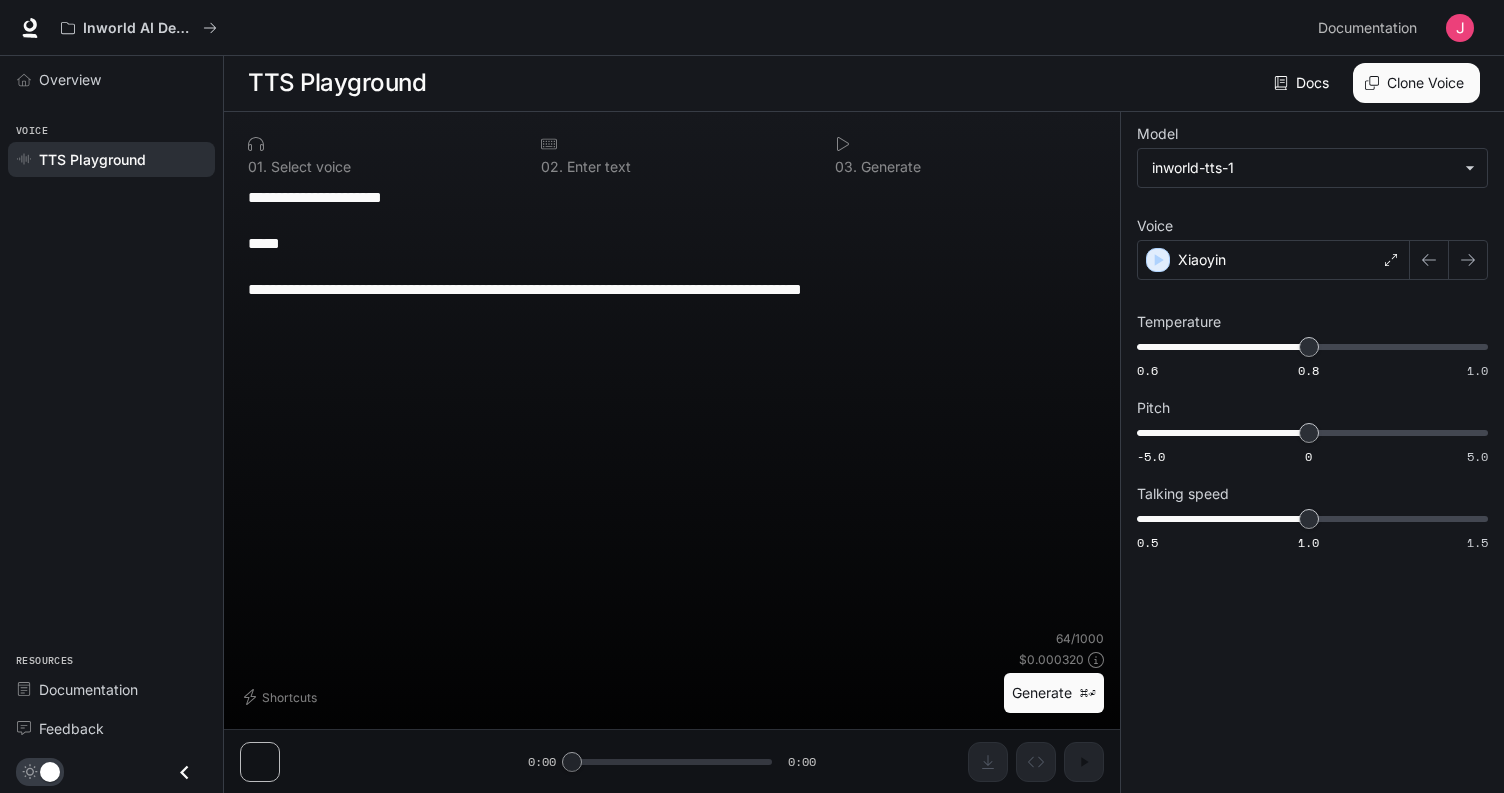 type on "**********" 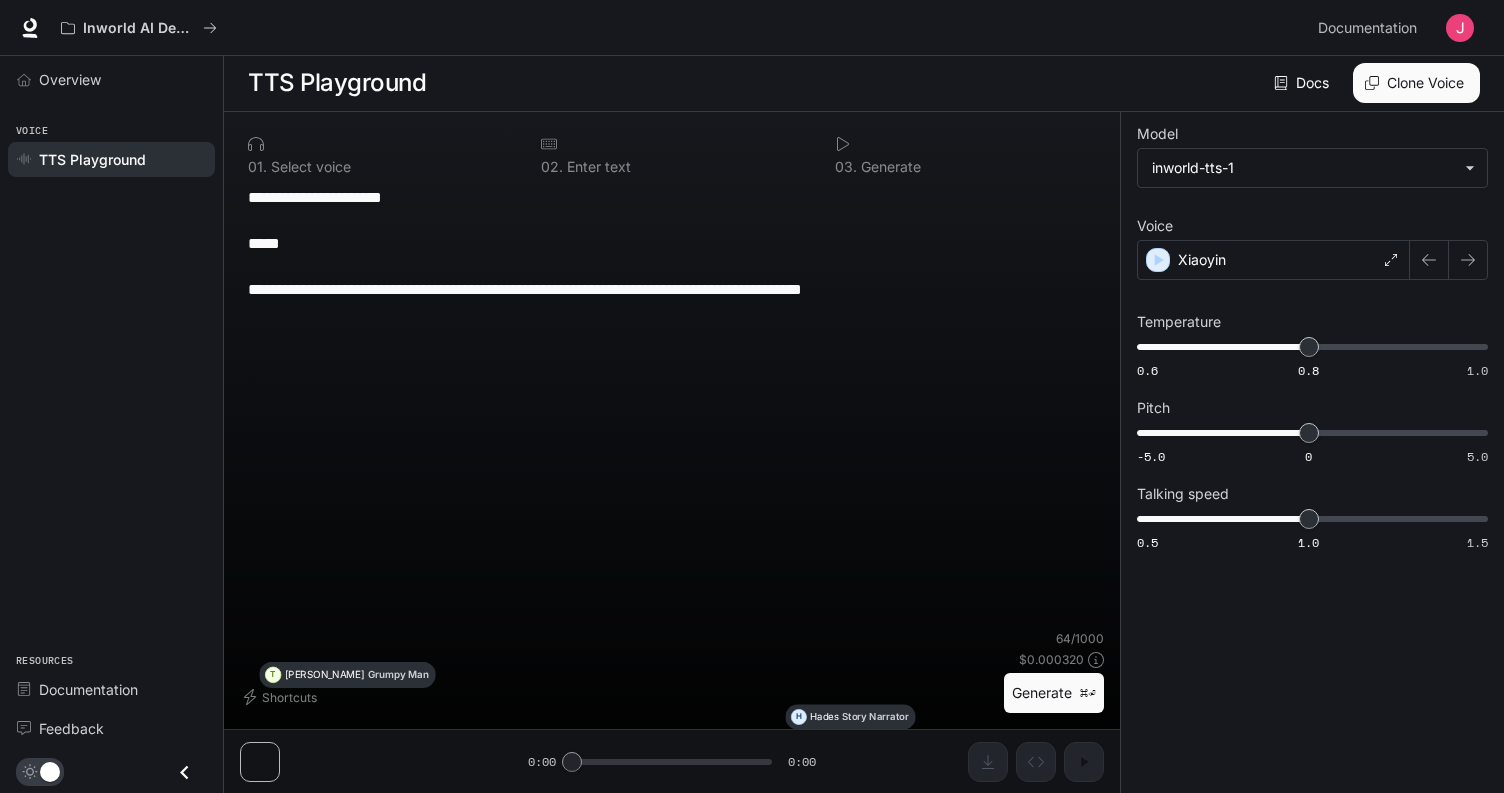 click on "**********" at bounding box center [672, 393] 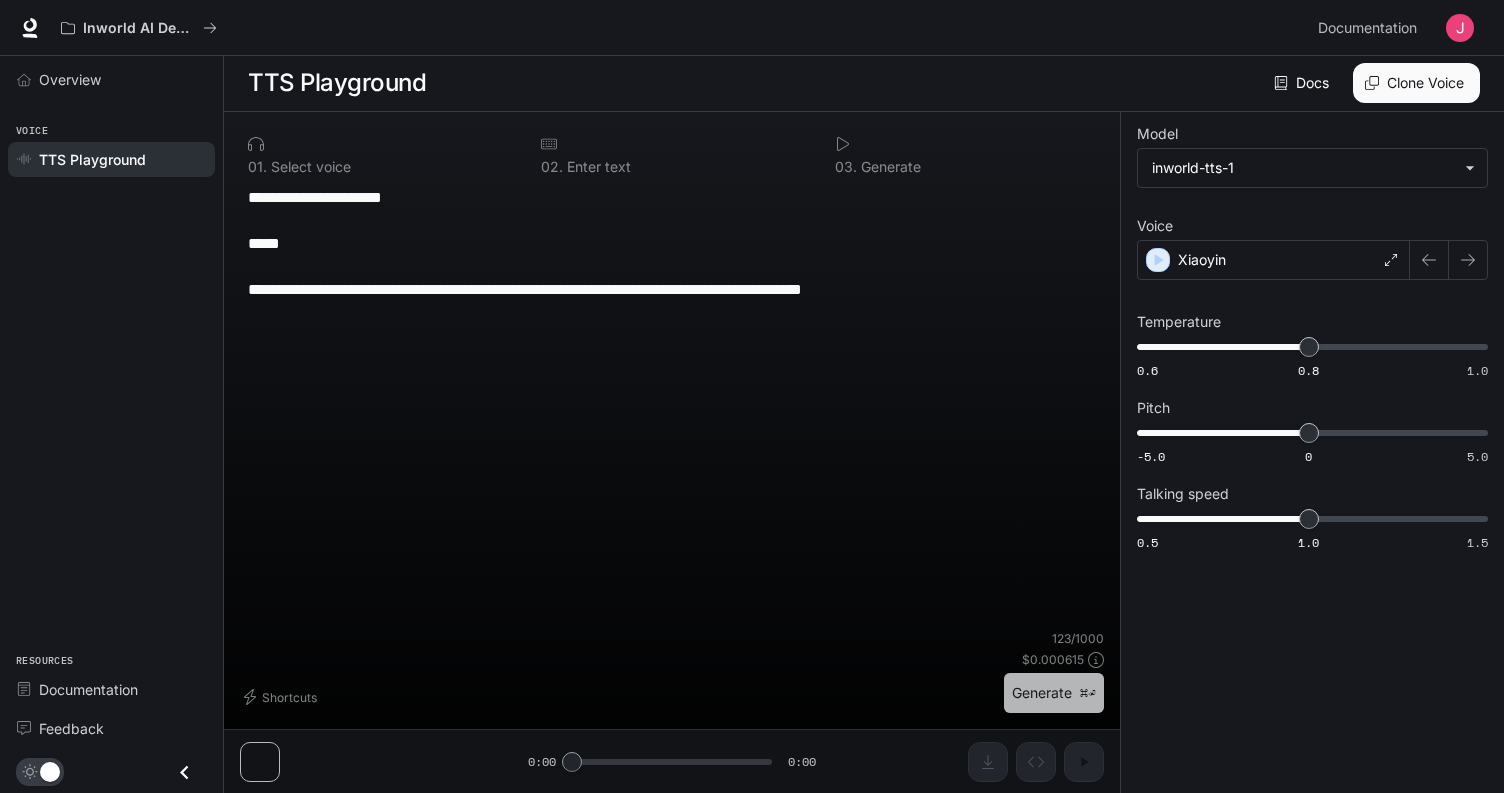 click on "Generate ⌘⏎" at bounding box center (1054, 693) 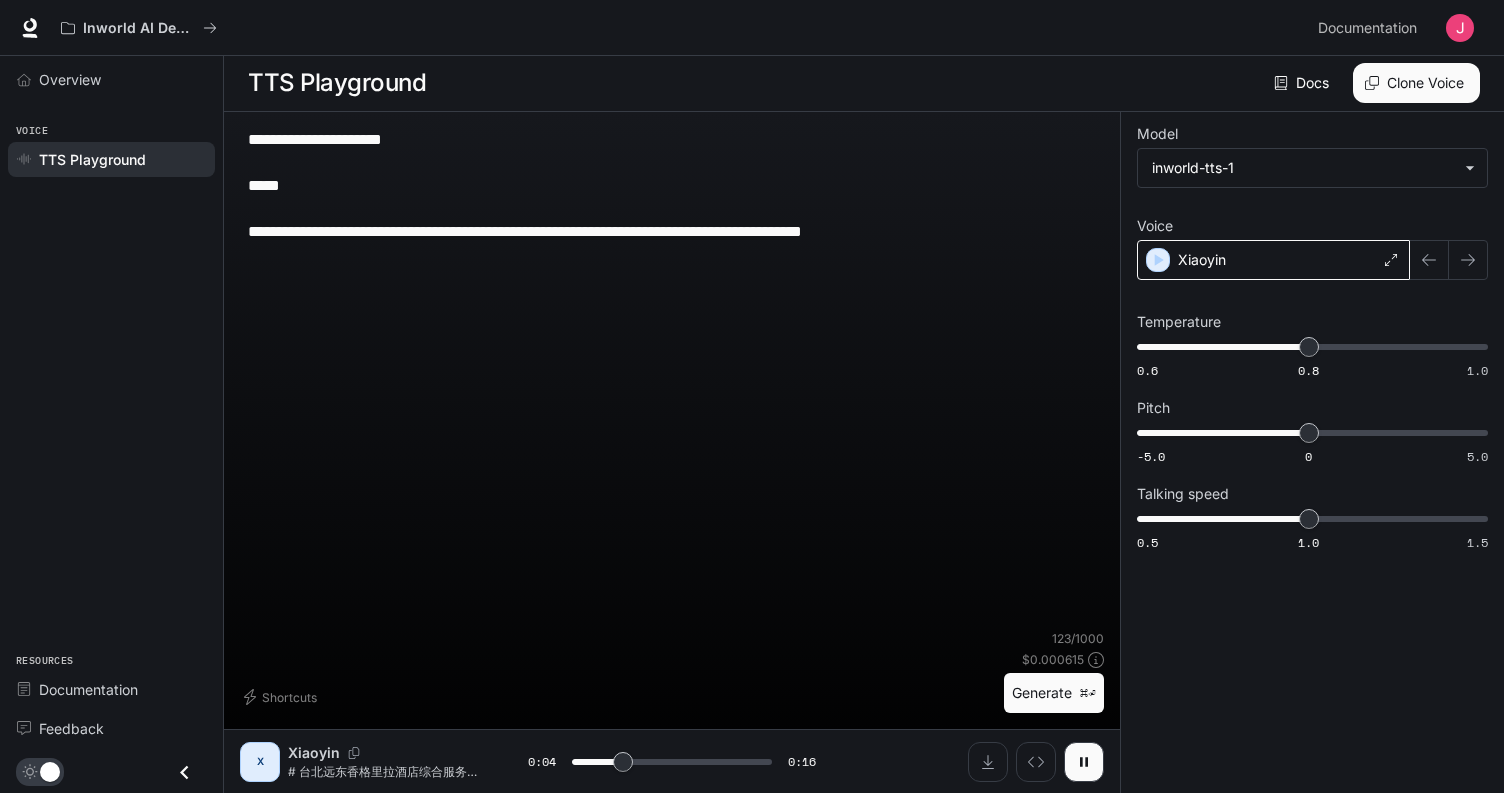 click on "Xiaoyin" at bounding box center (1273, 260) 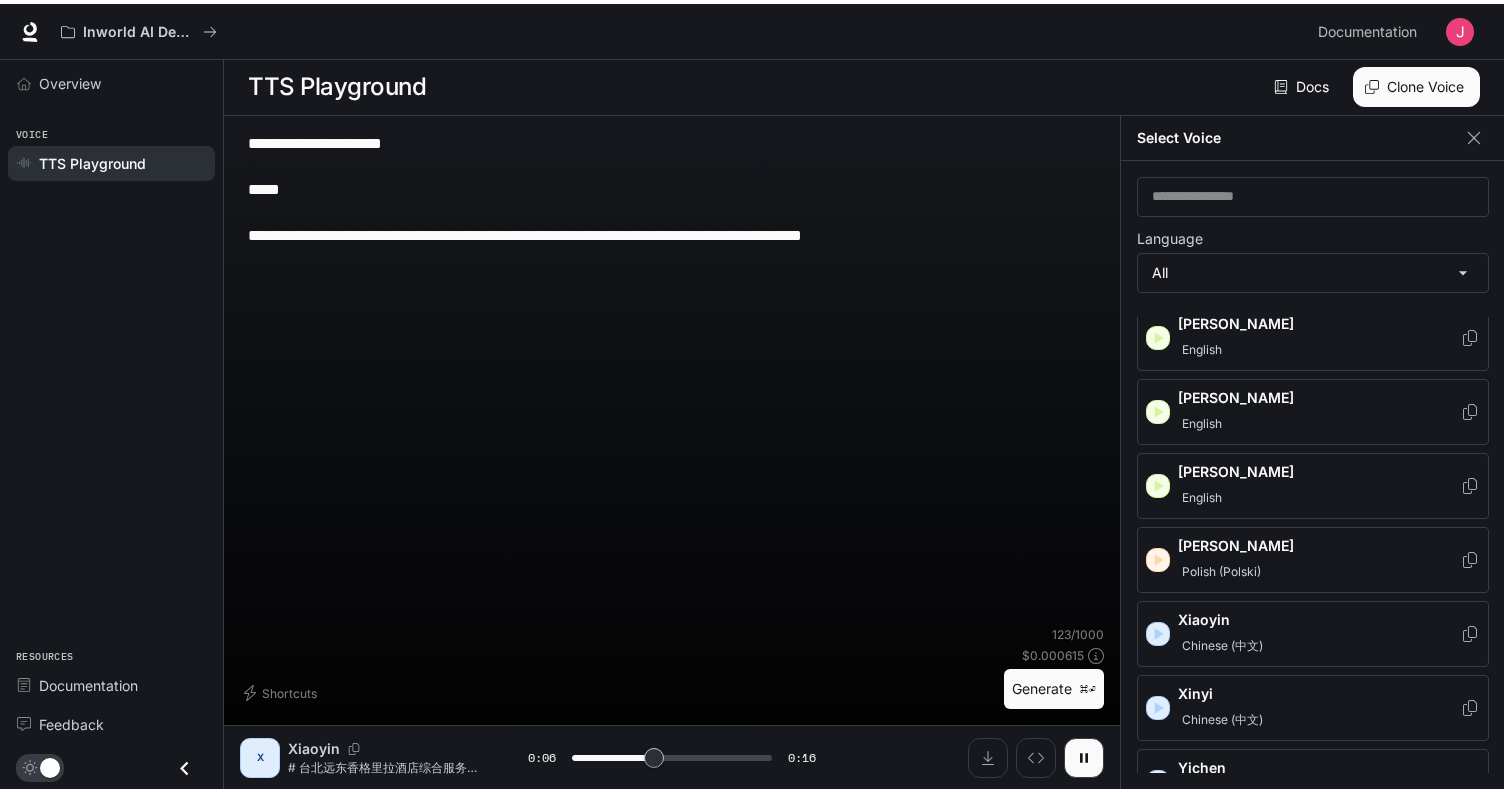 scroll, scrollTop: 3262, scrollLeft: 0, axis: vertical 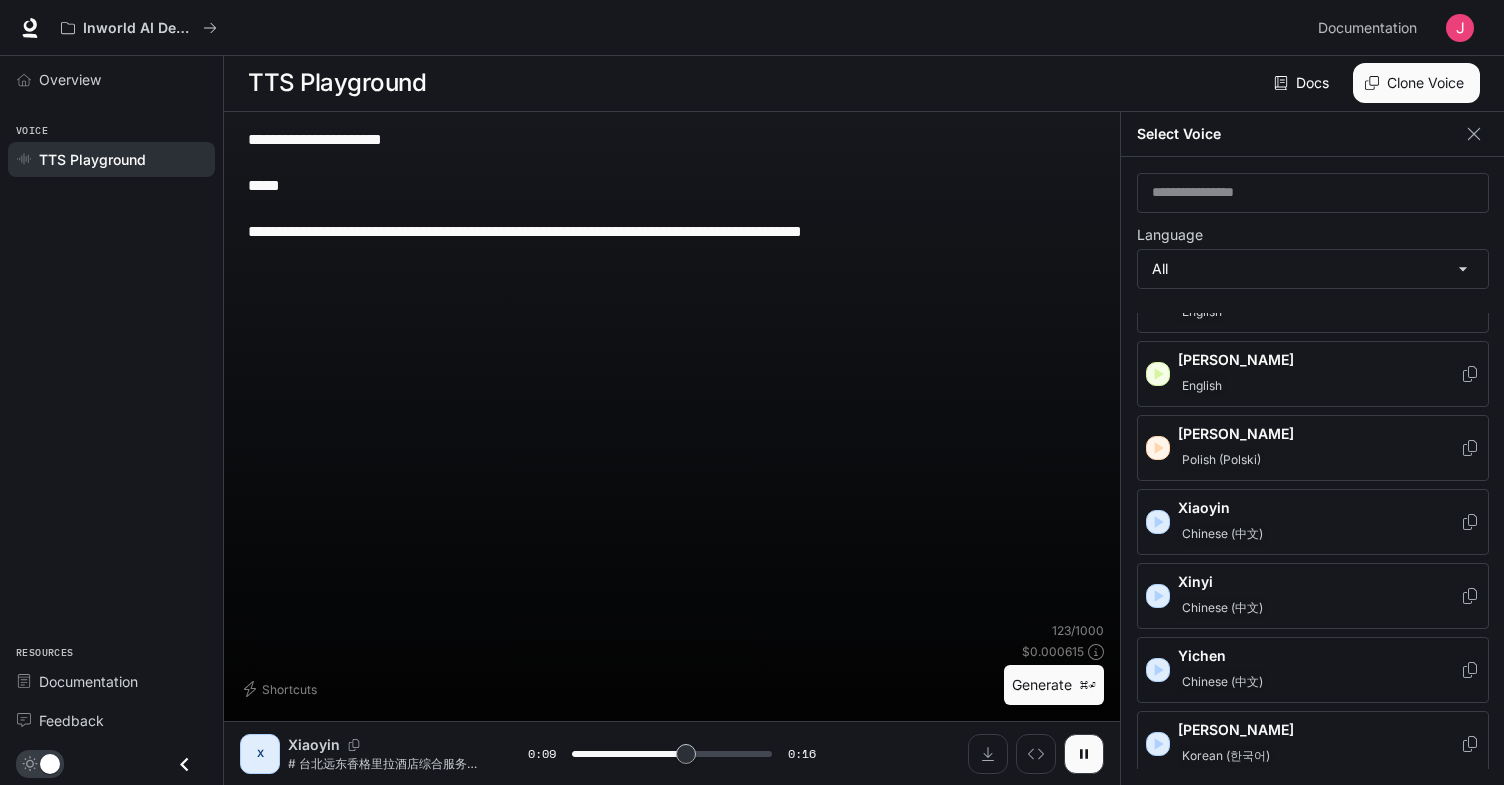 click on "Yichen" at bounding box center [1319, 656] 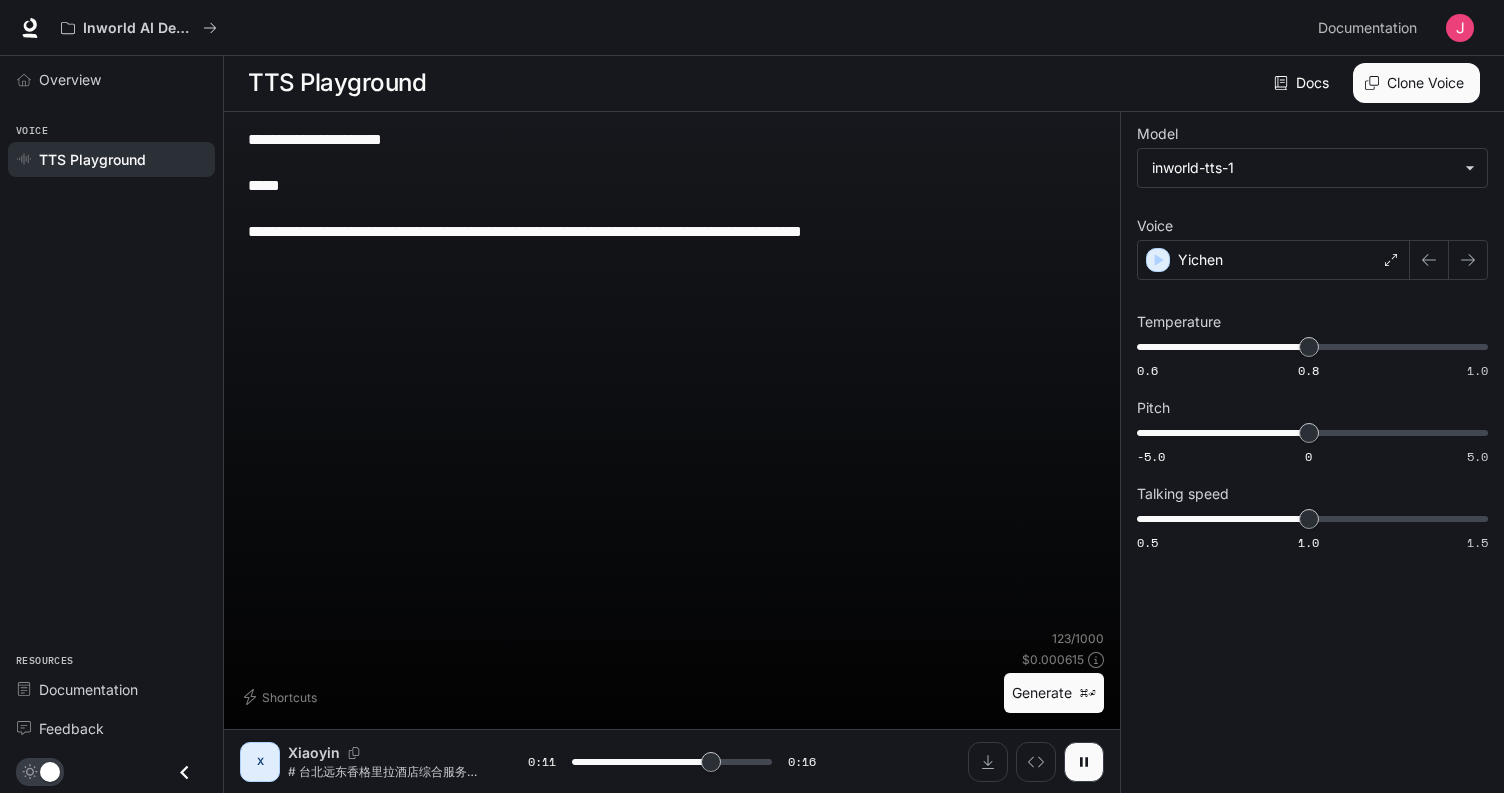 click on "**********" at bounding box center (672, 428) 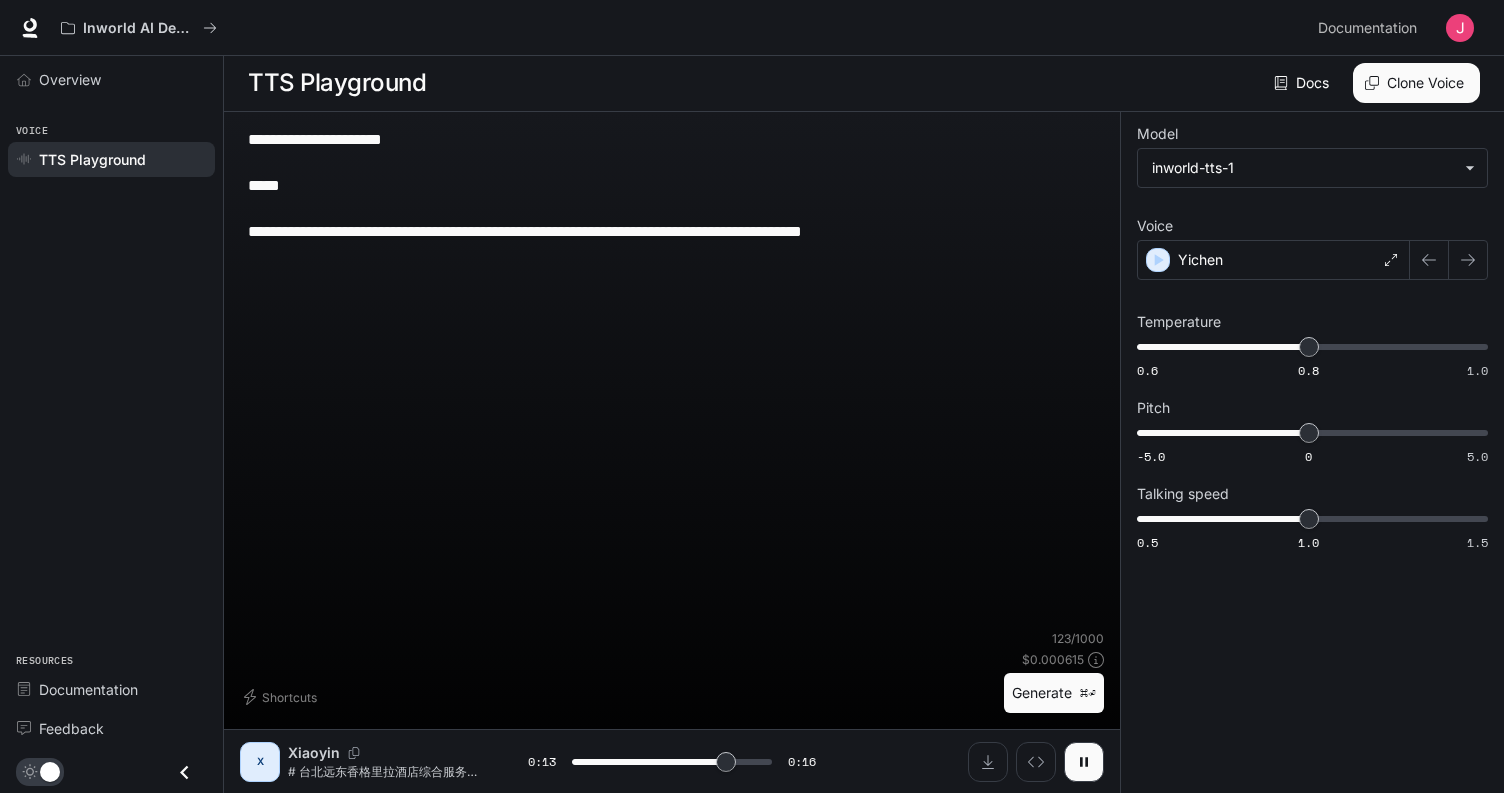 click on "Generate ⌘⏎" at bounding box center (1054, 693) 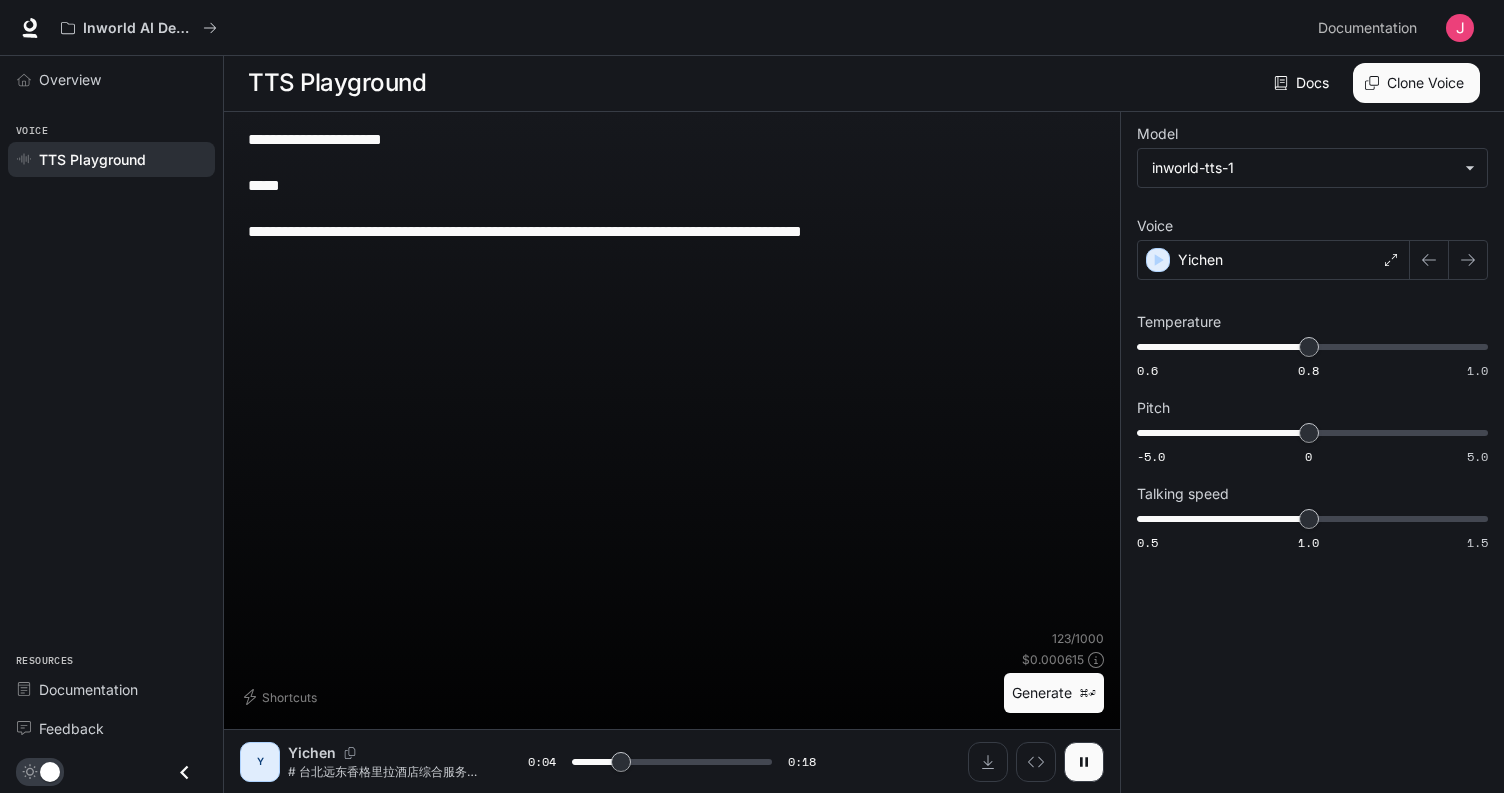 type on "***" 